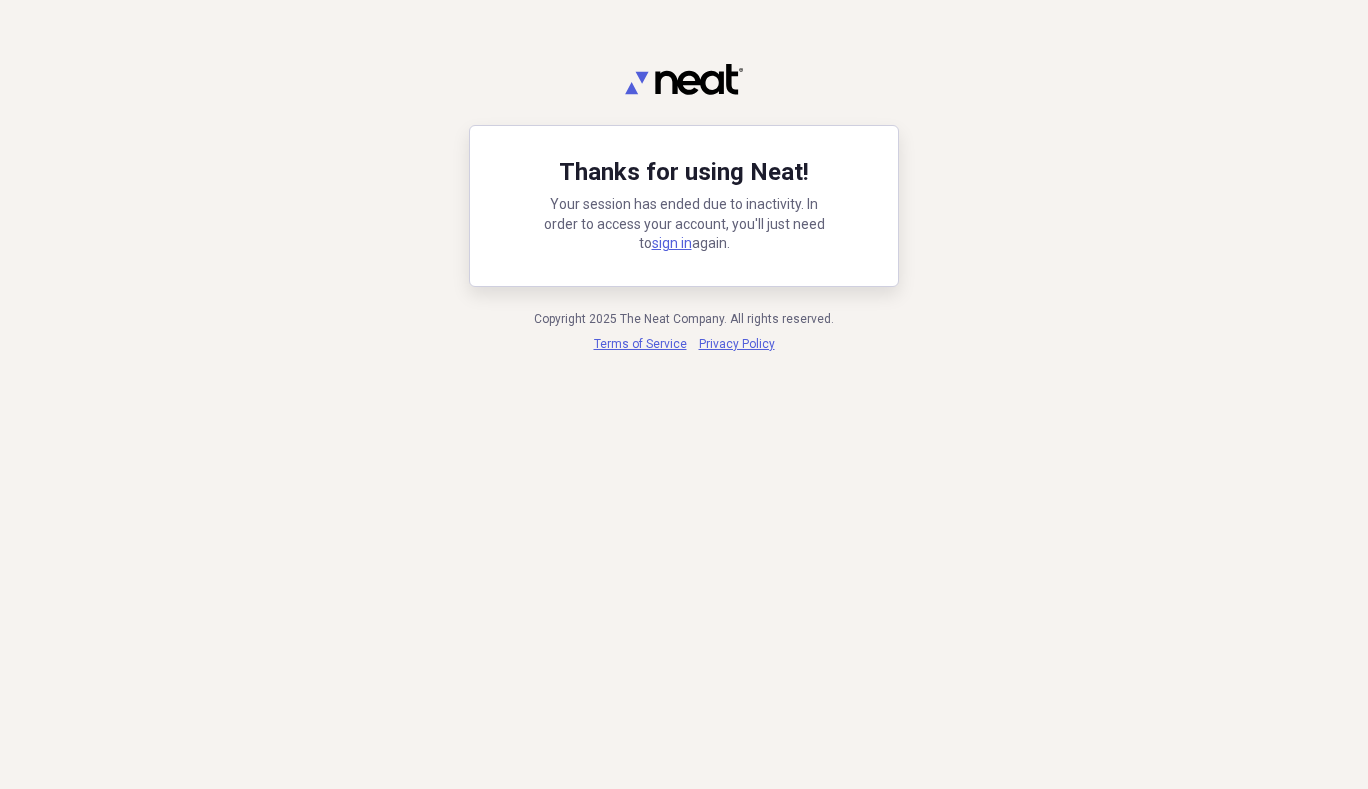 scroll, scrollTop: 0, scrollLeft: 0, axis: both 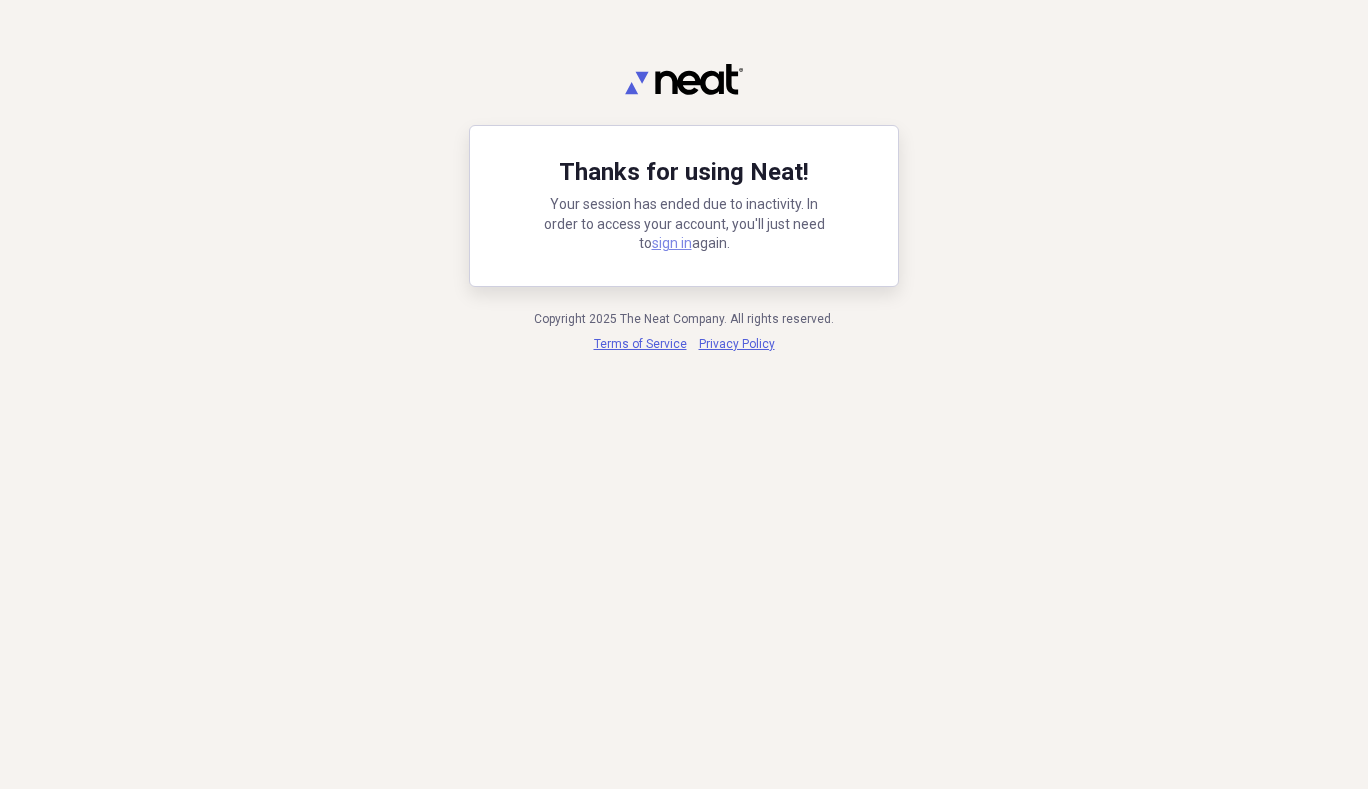 click on "sign in" at bounding box center (672, 243) 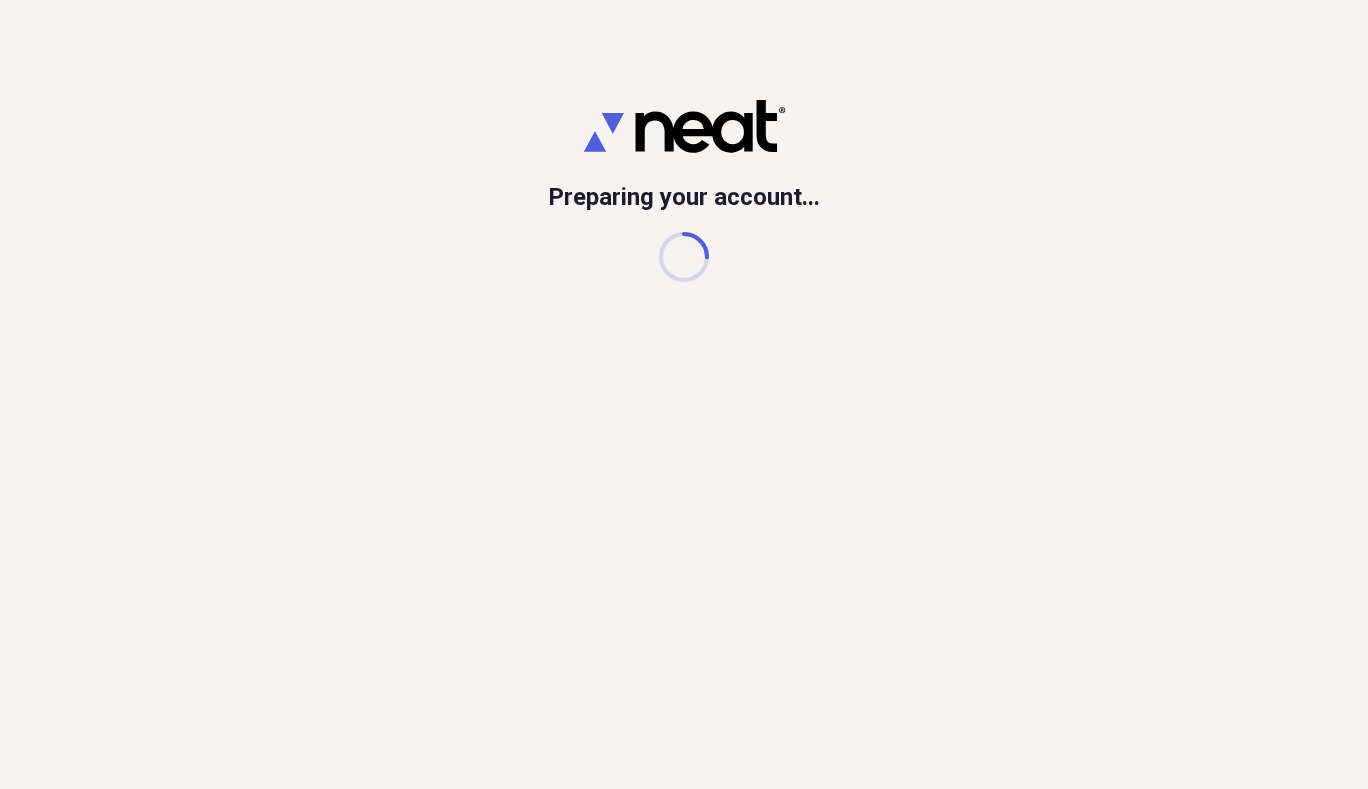 scroll, scrollTop: 0, scrollLeft: 0, axis: both 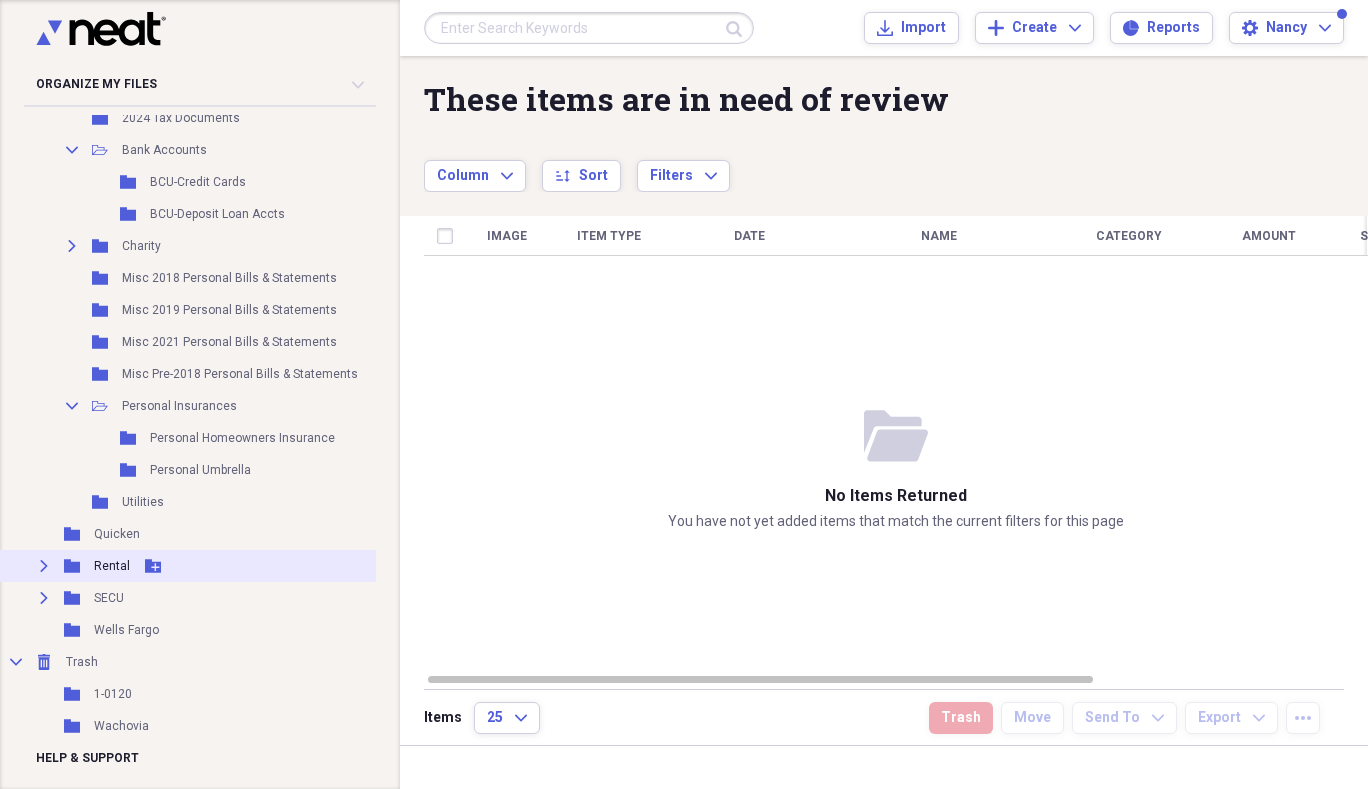 click 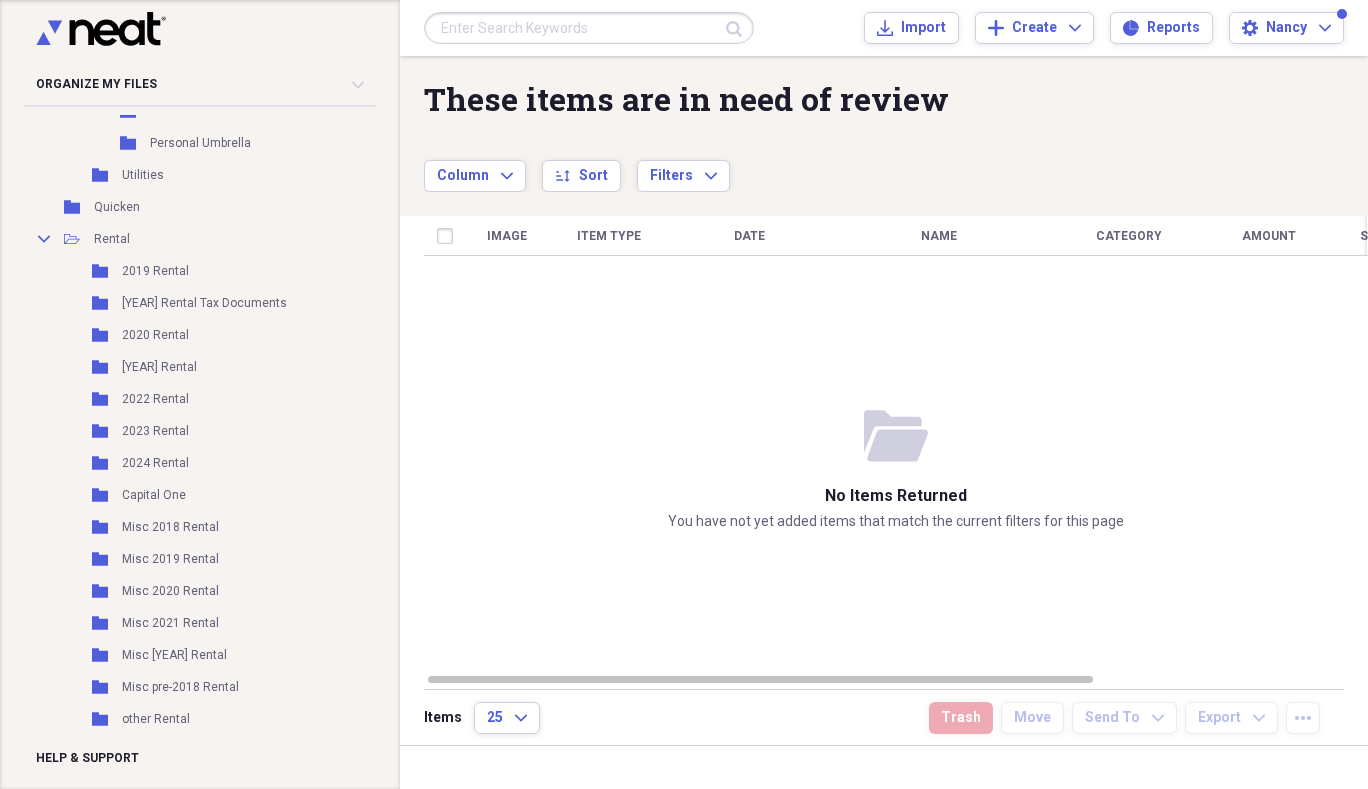 scroll, scrollTop: 2000, scrollLeft: 0, axis: vertical 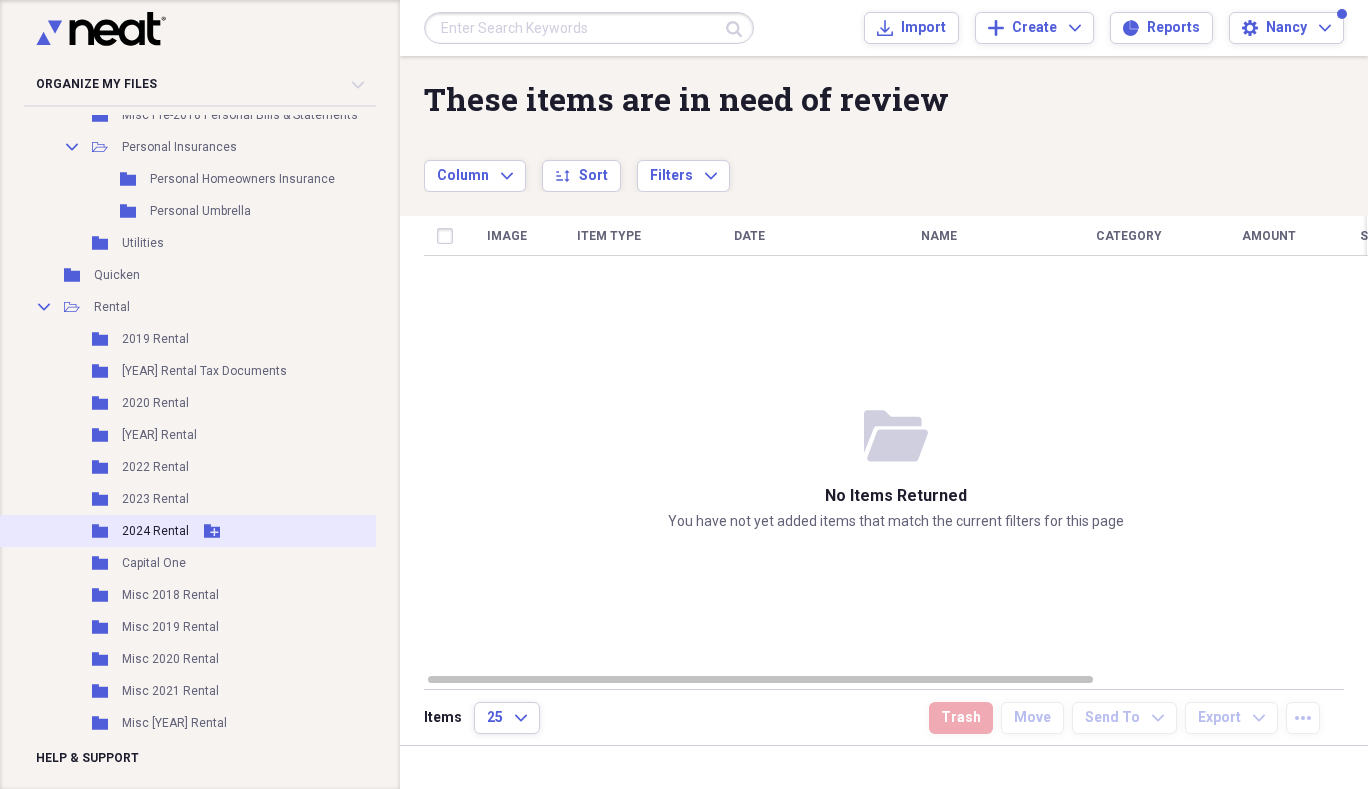 click on "2024 Rental" at bounding box center (155, 531) 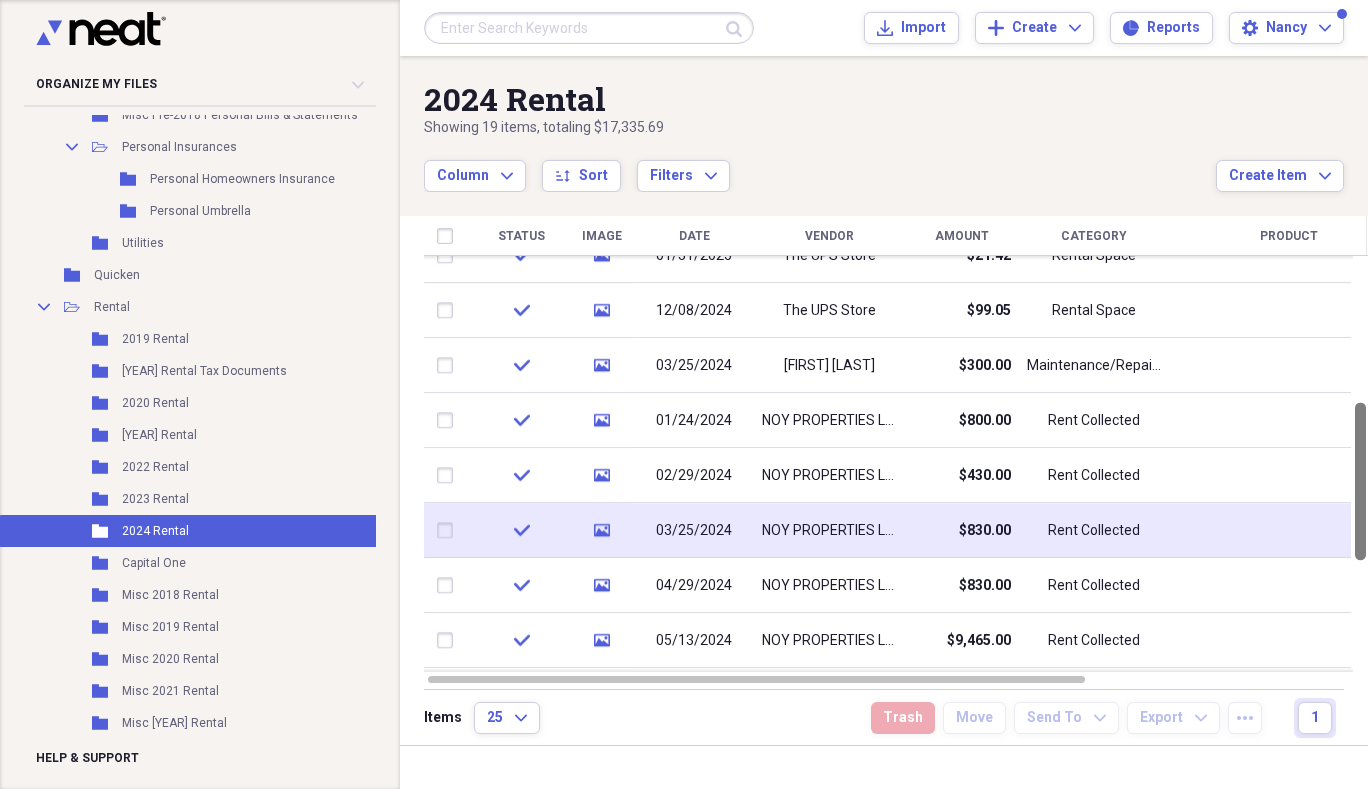 drag, startPoint x: 1358, startPoint y: 318, endPoint x: 1331, endPoint y: 506, distance: 189.92894 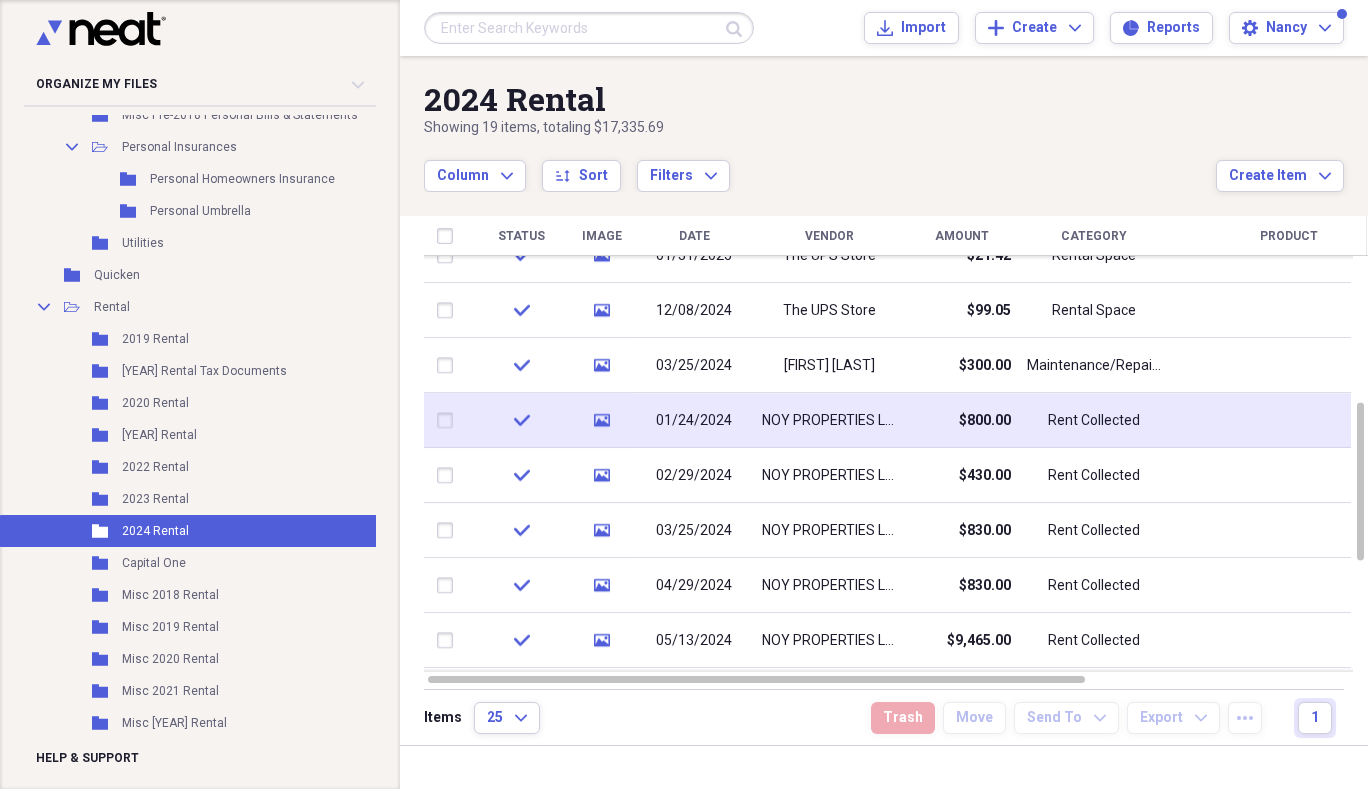 click on "01/24/2024" at bounding box center [694, 421] 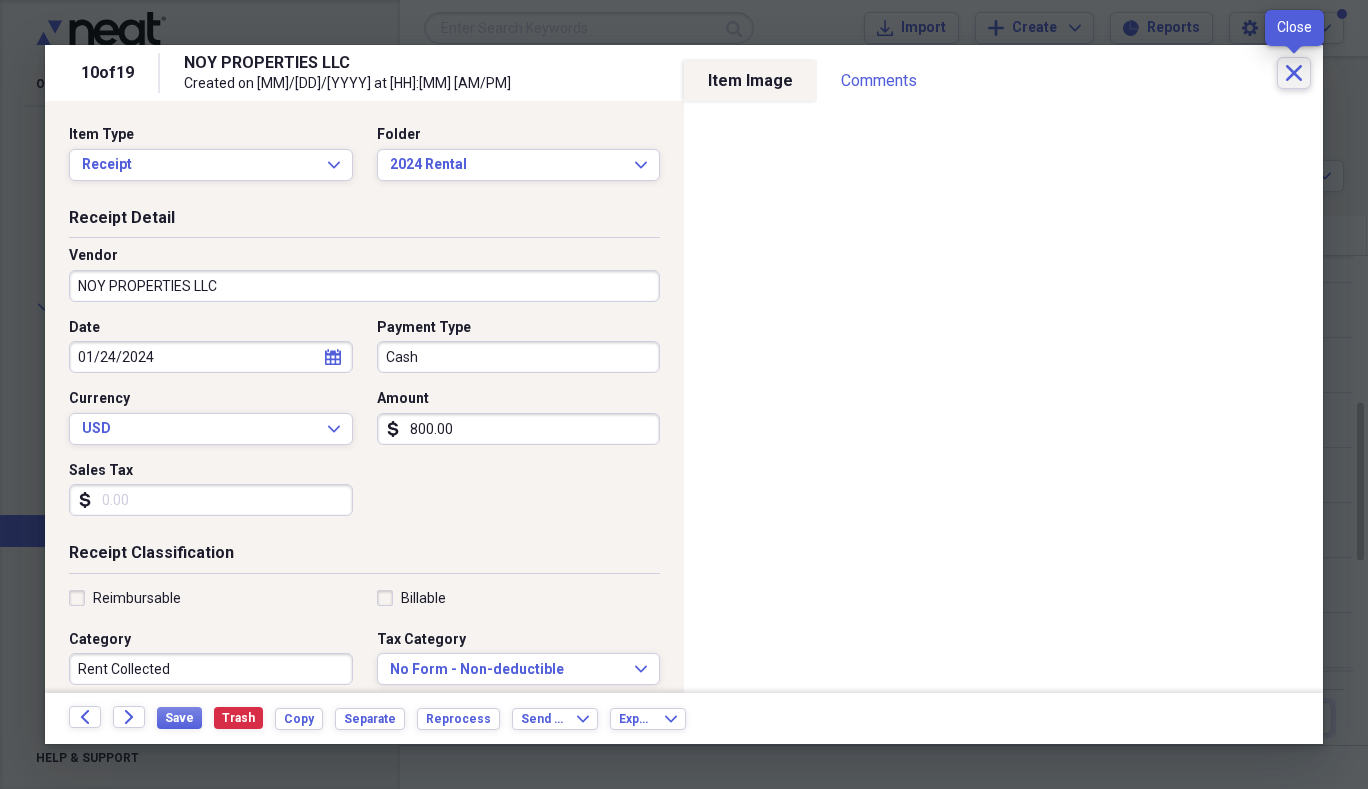 click on "Close" 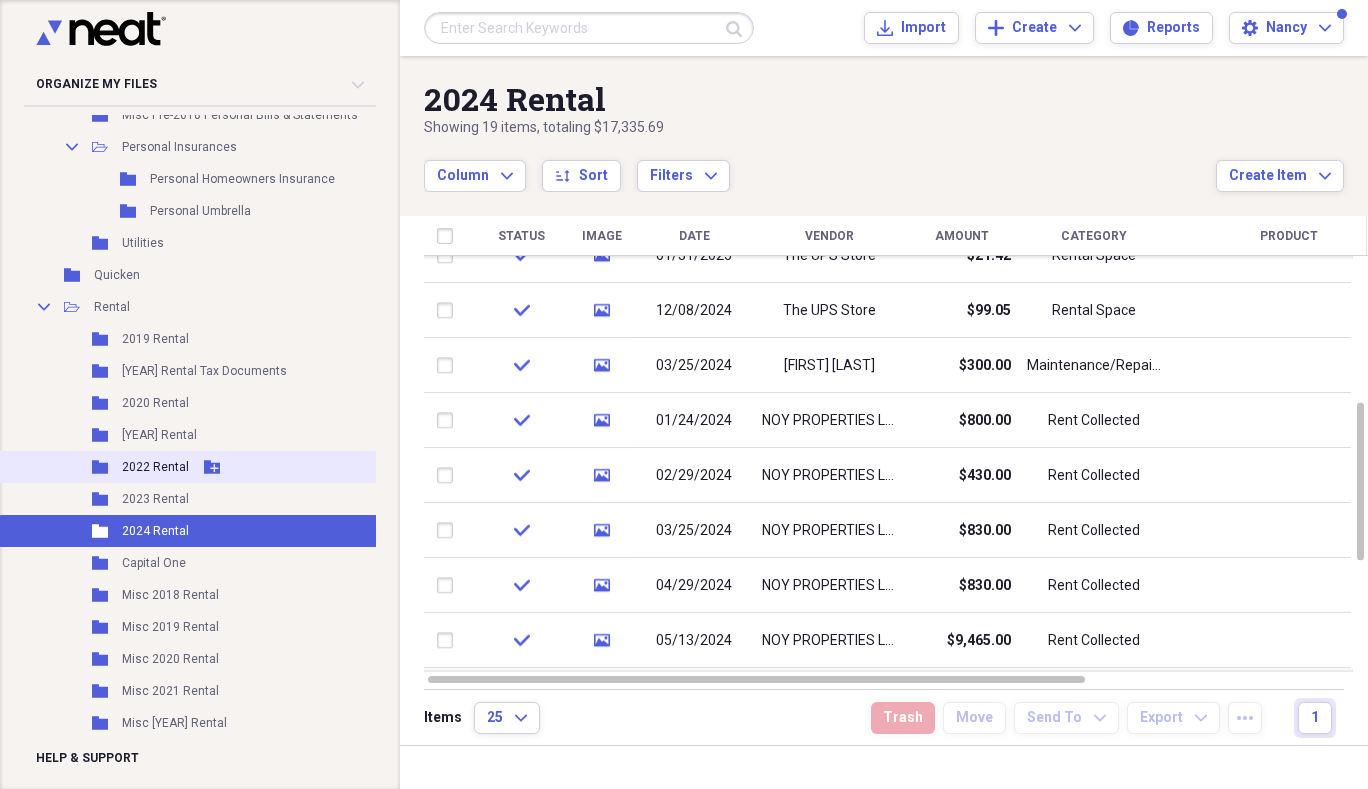 click on "2022 Rental" at bounding box center [155, 467] 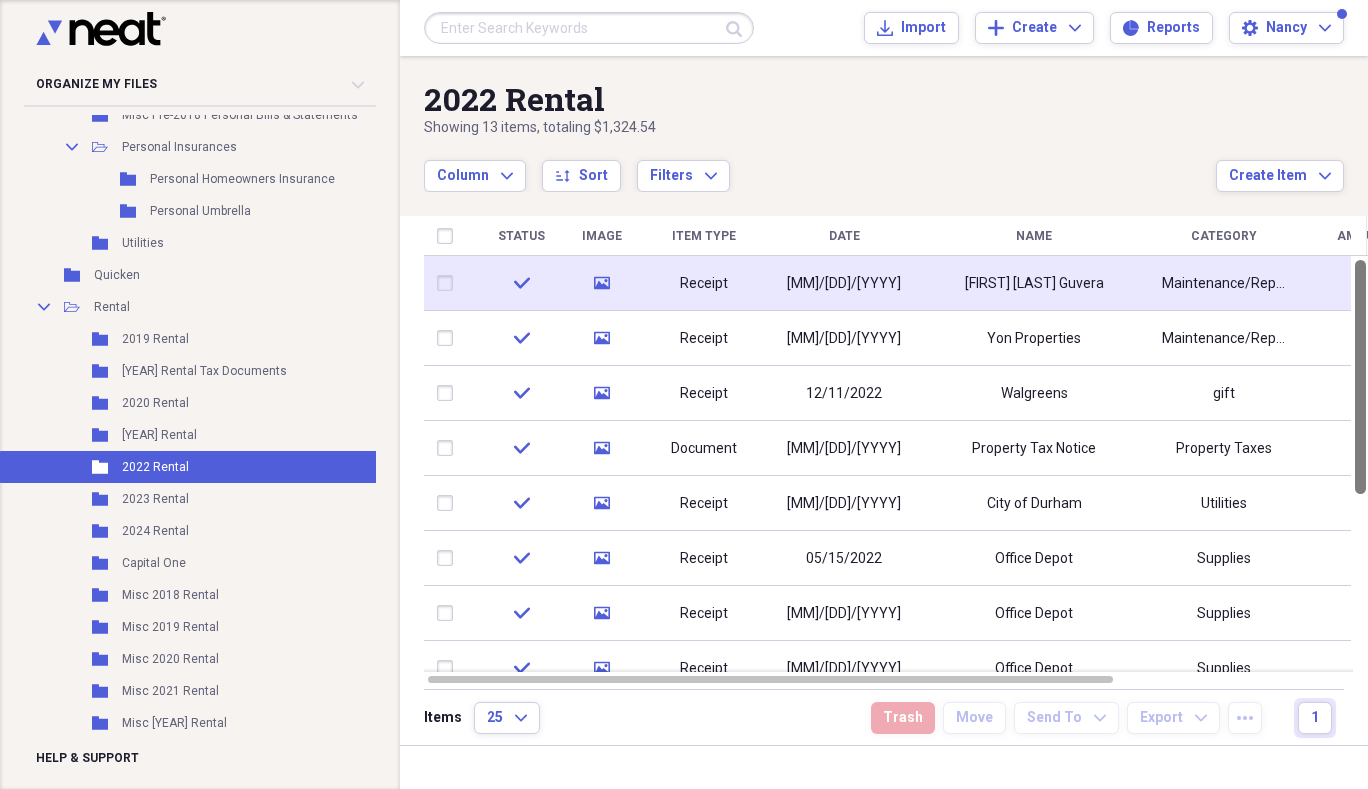 drag, startPoint x: 1361, startPoint y: 318, endPoint x: 1348, endPoint y: 296, distance: 25.553865 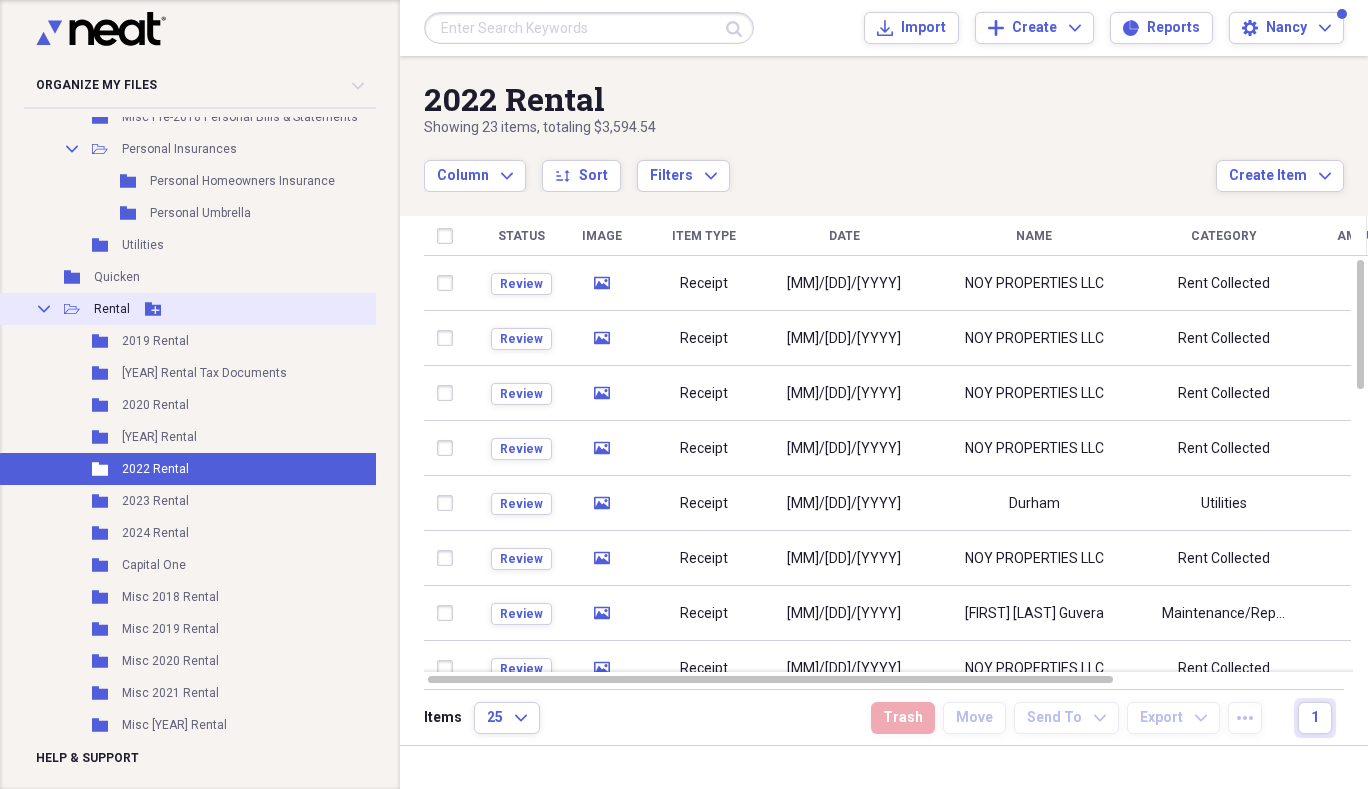 click 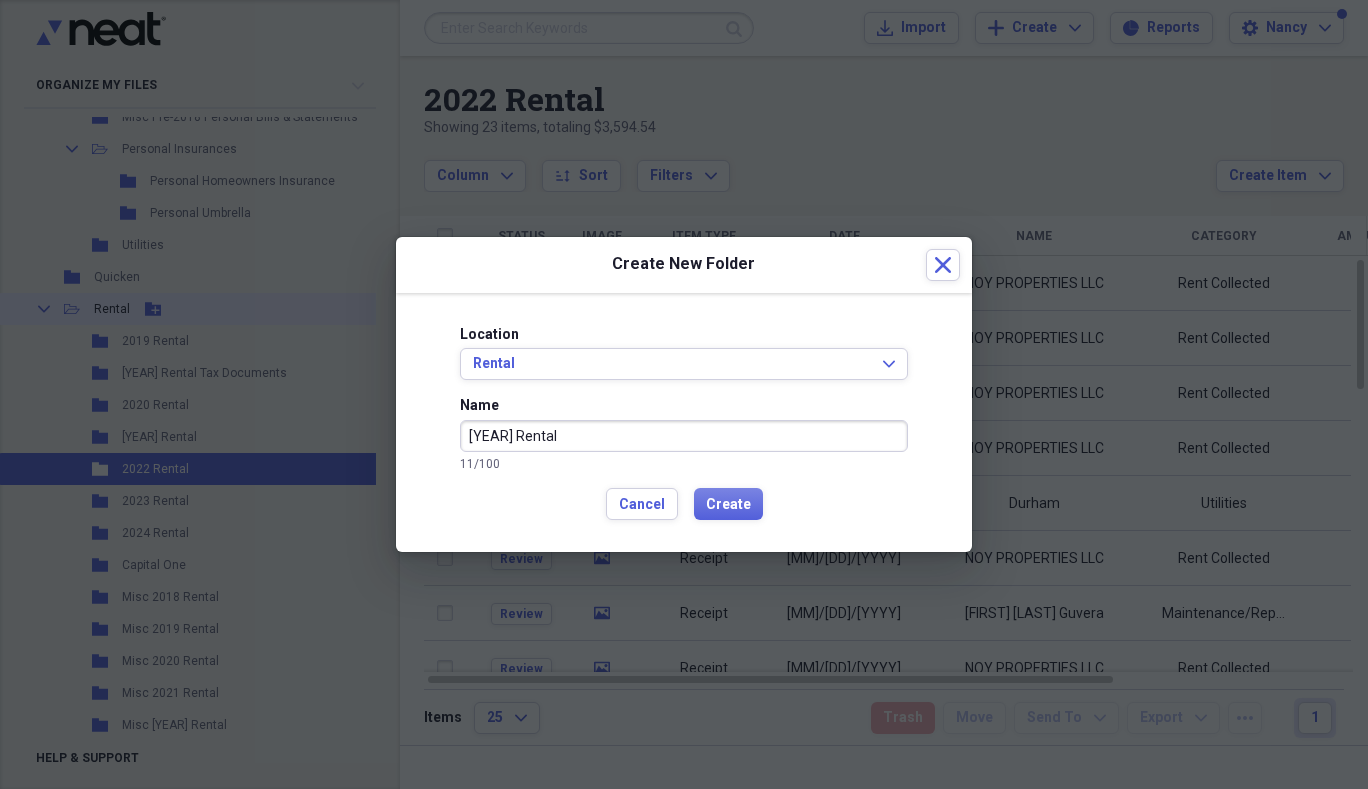 type on "[YEAR] Rental" 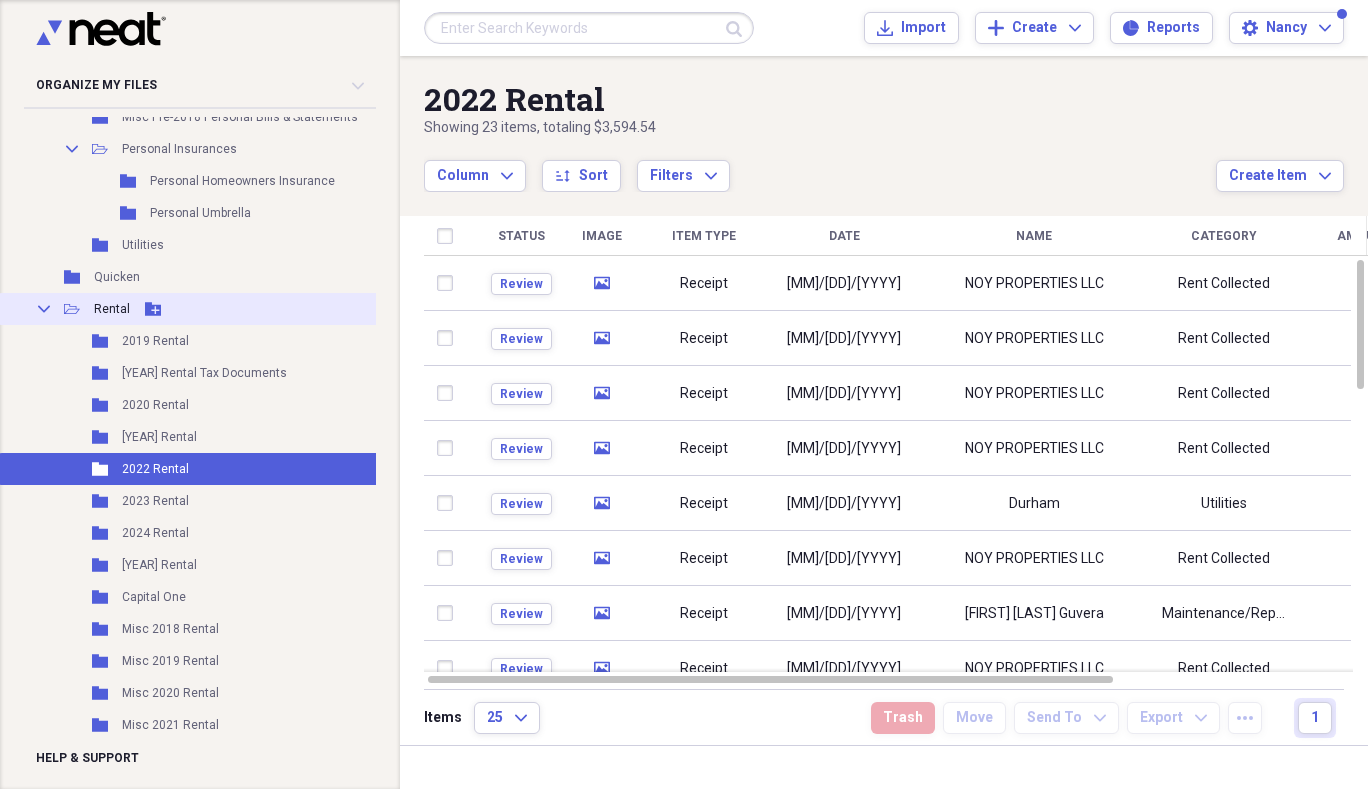 click on "Rental" at bounding box center (112, 309) 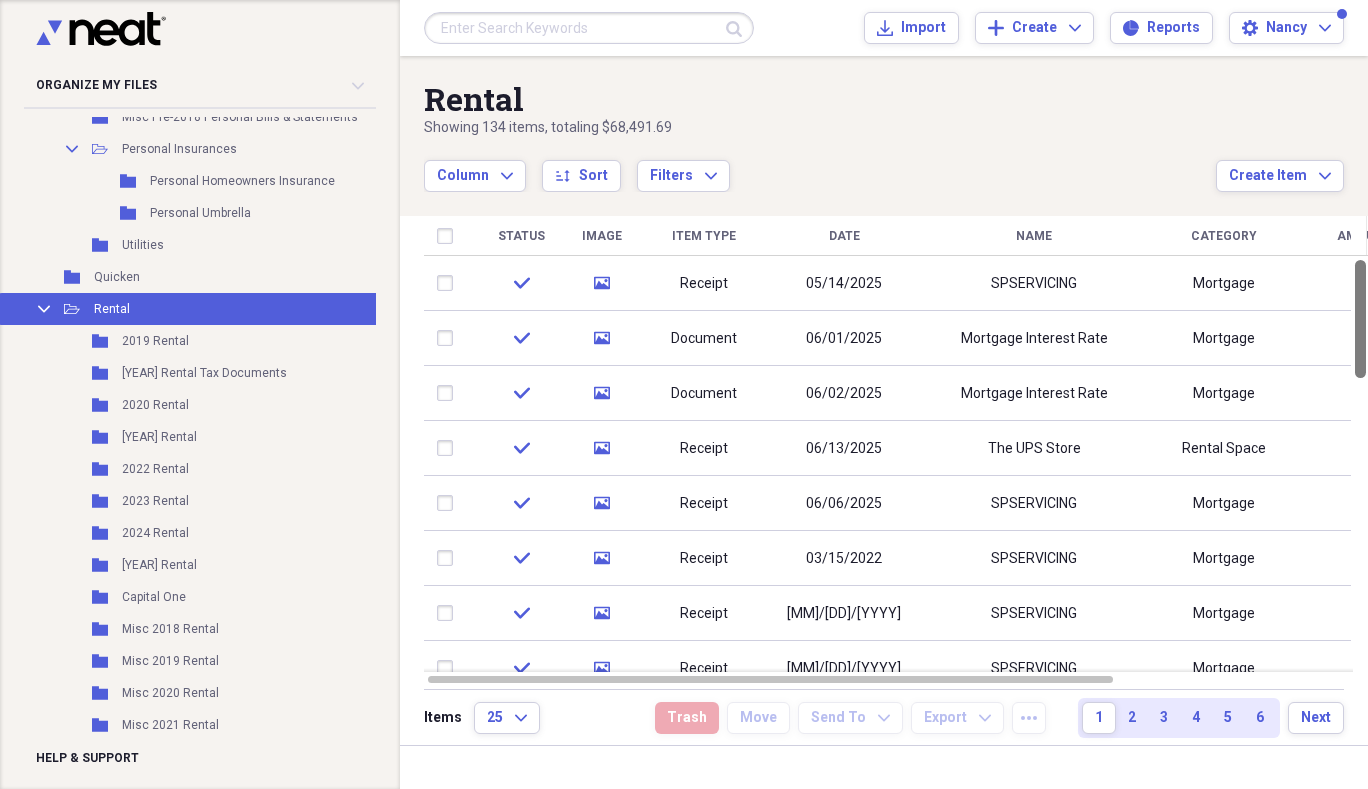 drag, startPoint x: 1362, startPoint y: 316, endPoint x: 1355, endPoint y: 286, distance: 30.805843 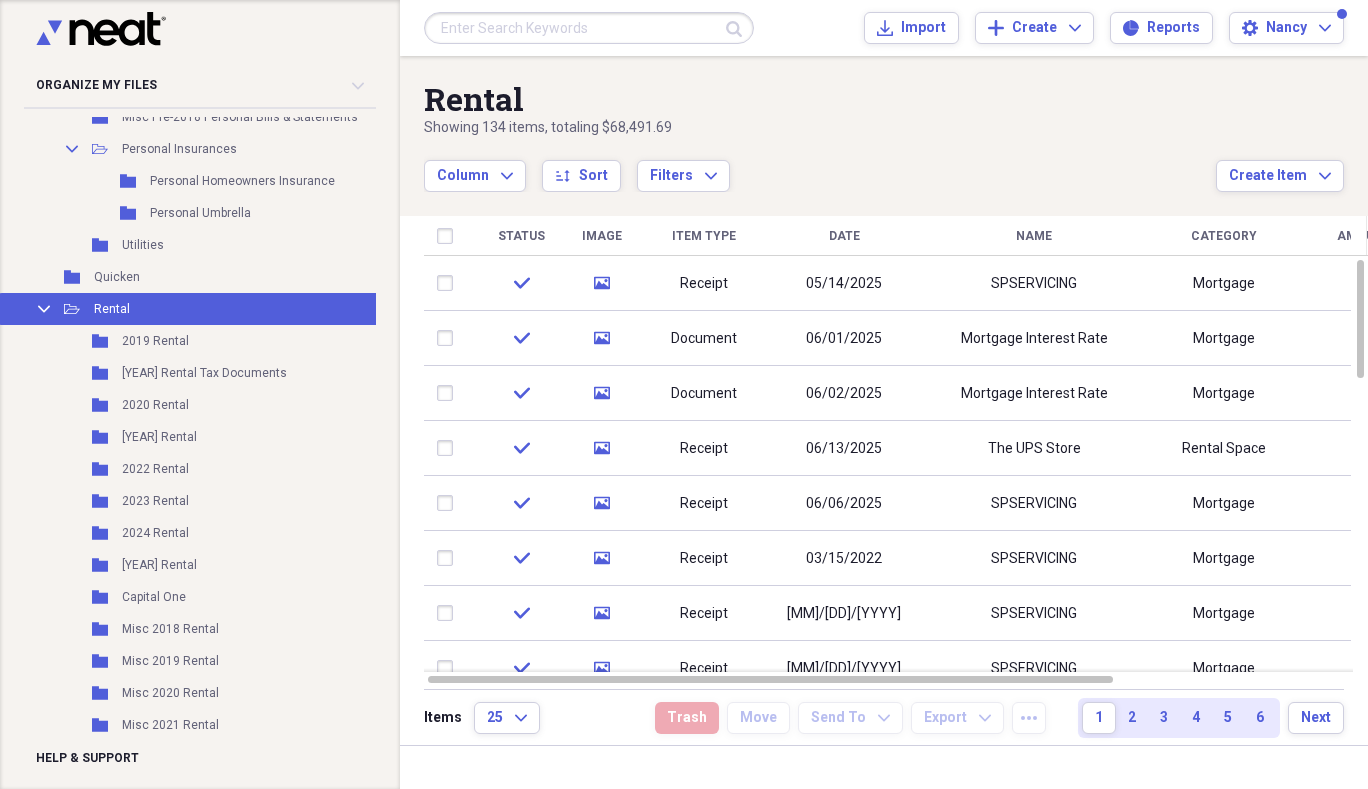 click on "Date" at bounding box center (844, 236) 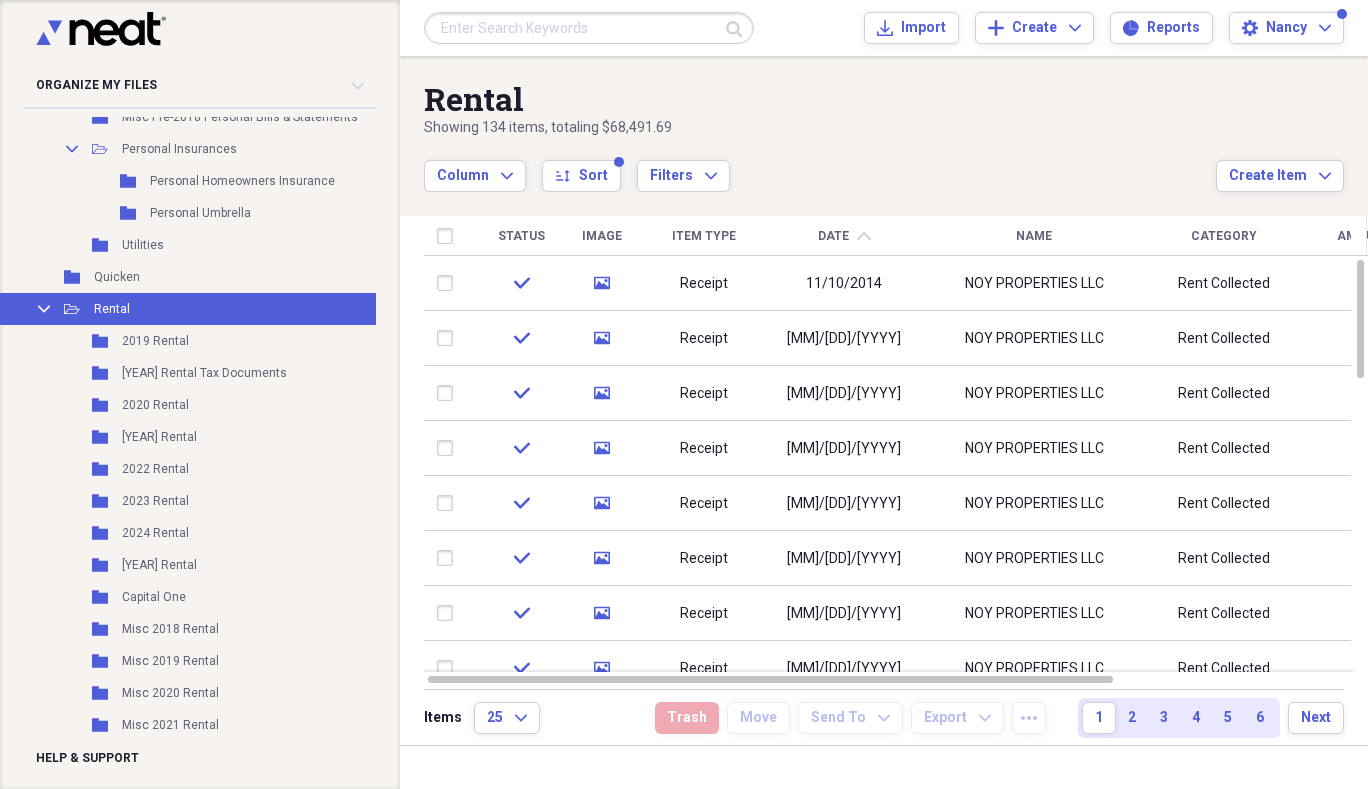 click on "chevron-up" 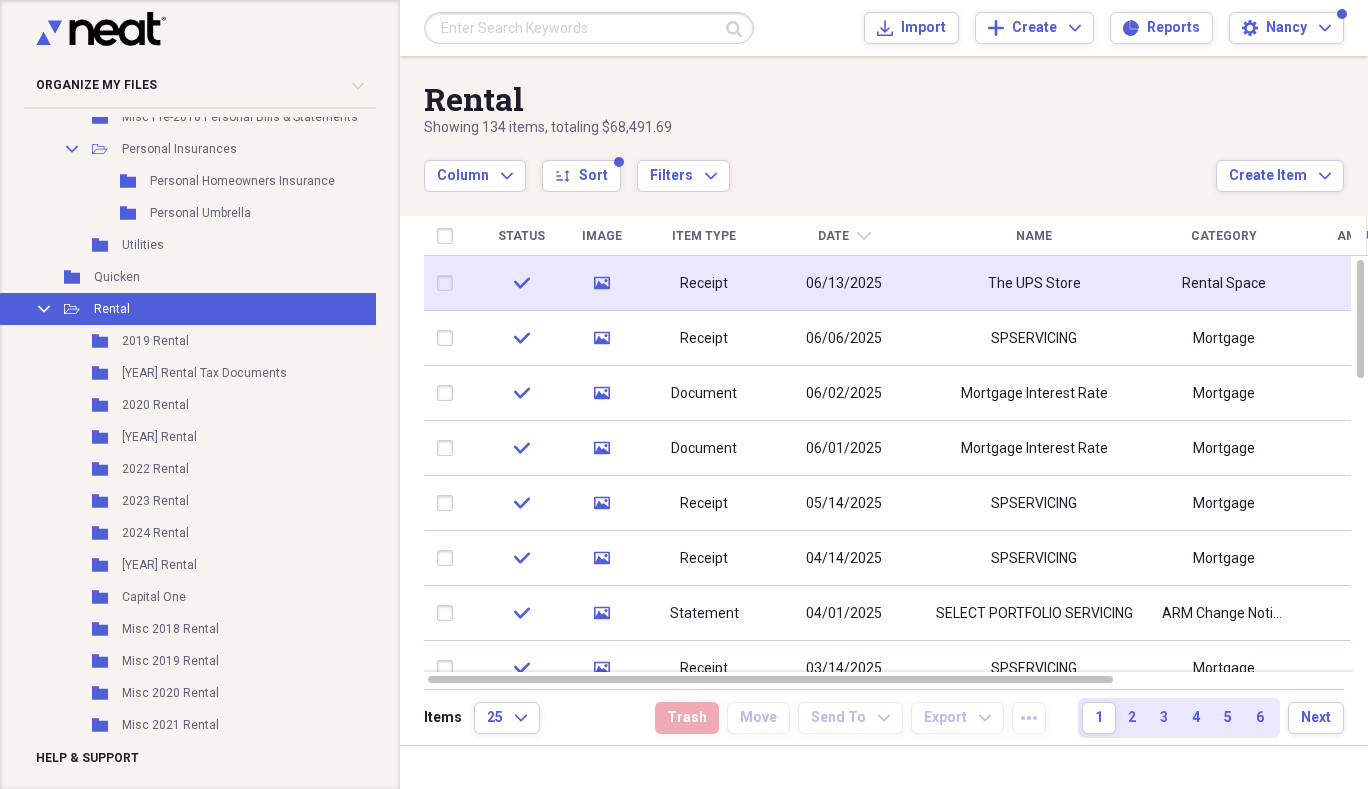 click on "Receipt" at bounding box center (704, 284) 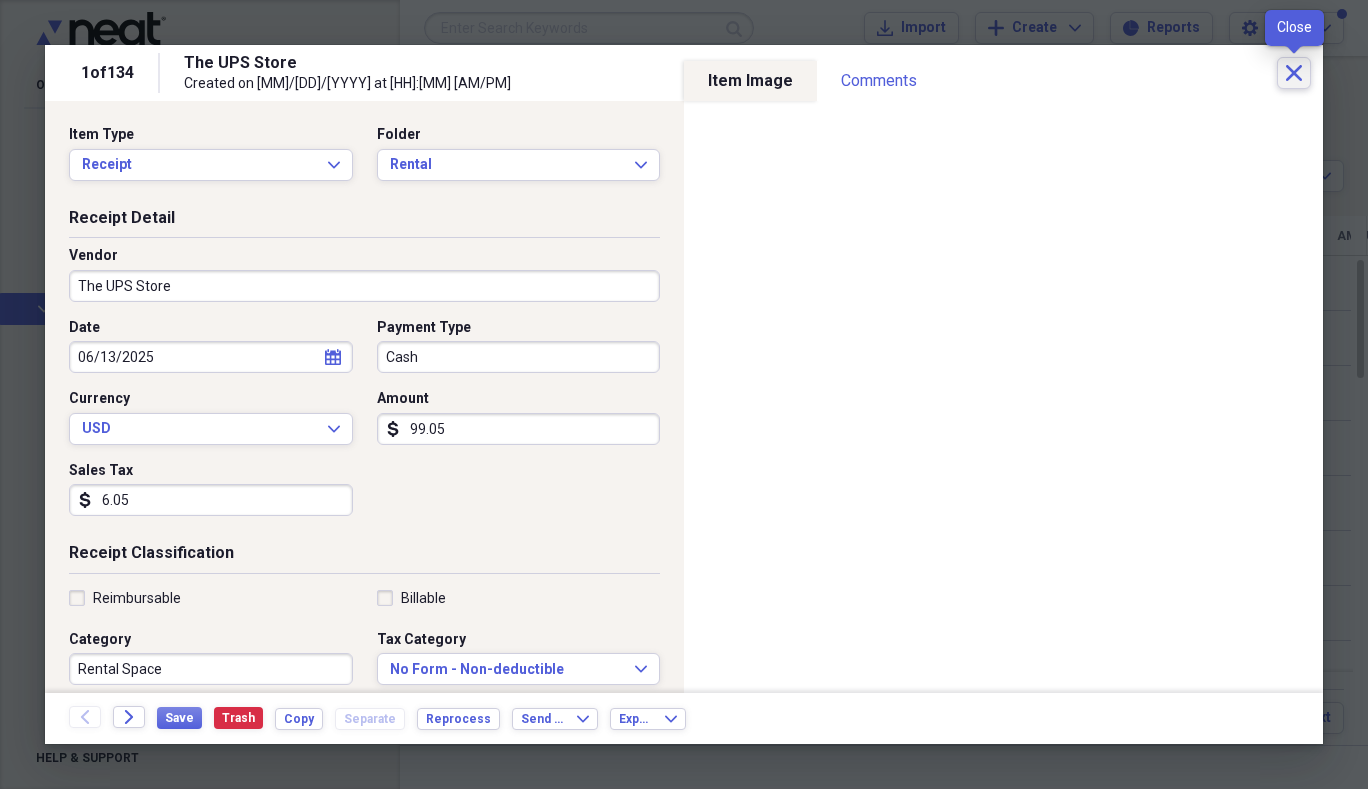 click 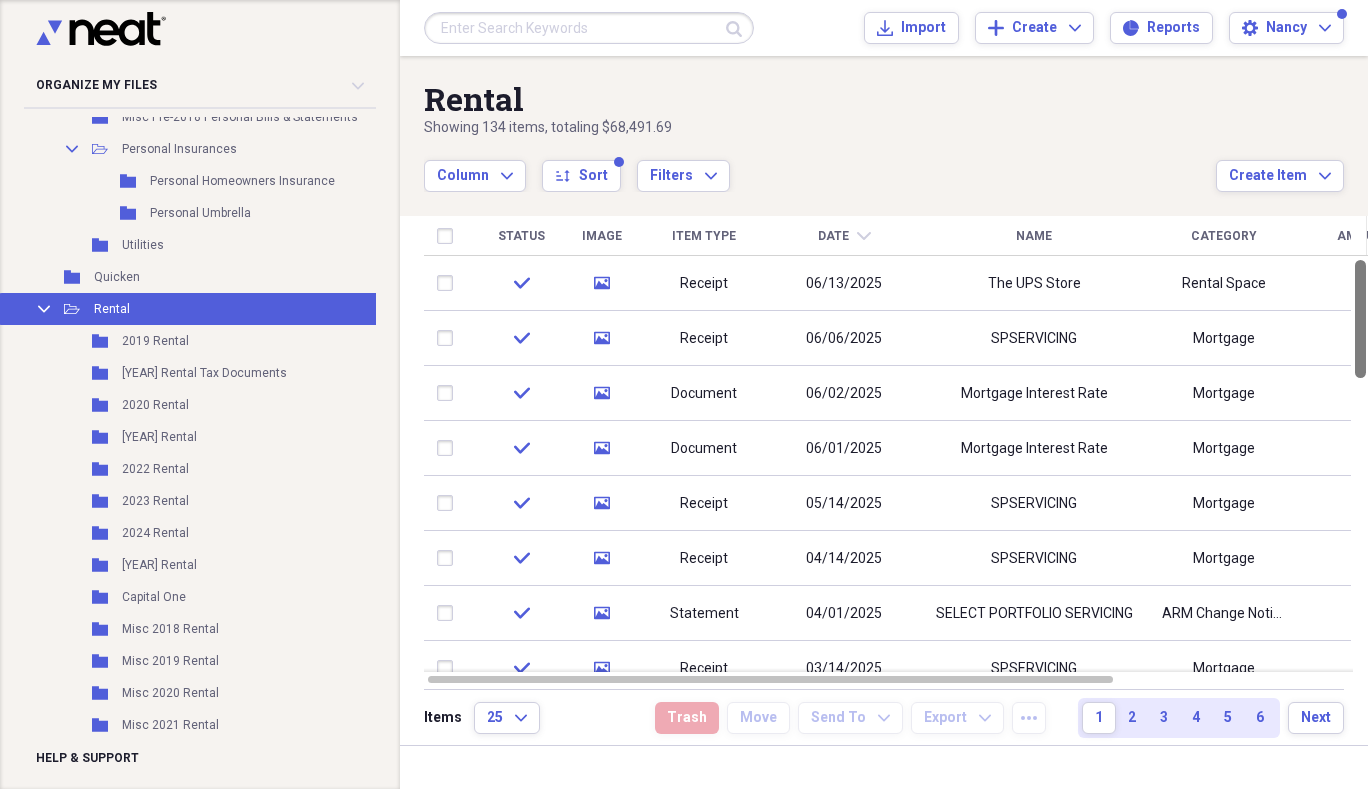 drag, startPoint x: 1359, startPoint y: 299, endPoint x: 1367, endPoint y: 114, distance: 185.1729 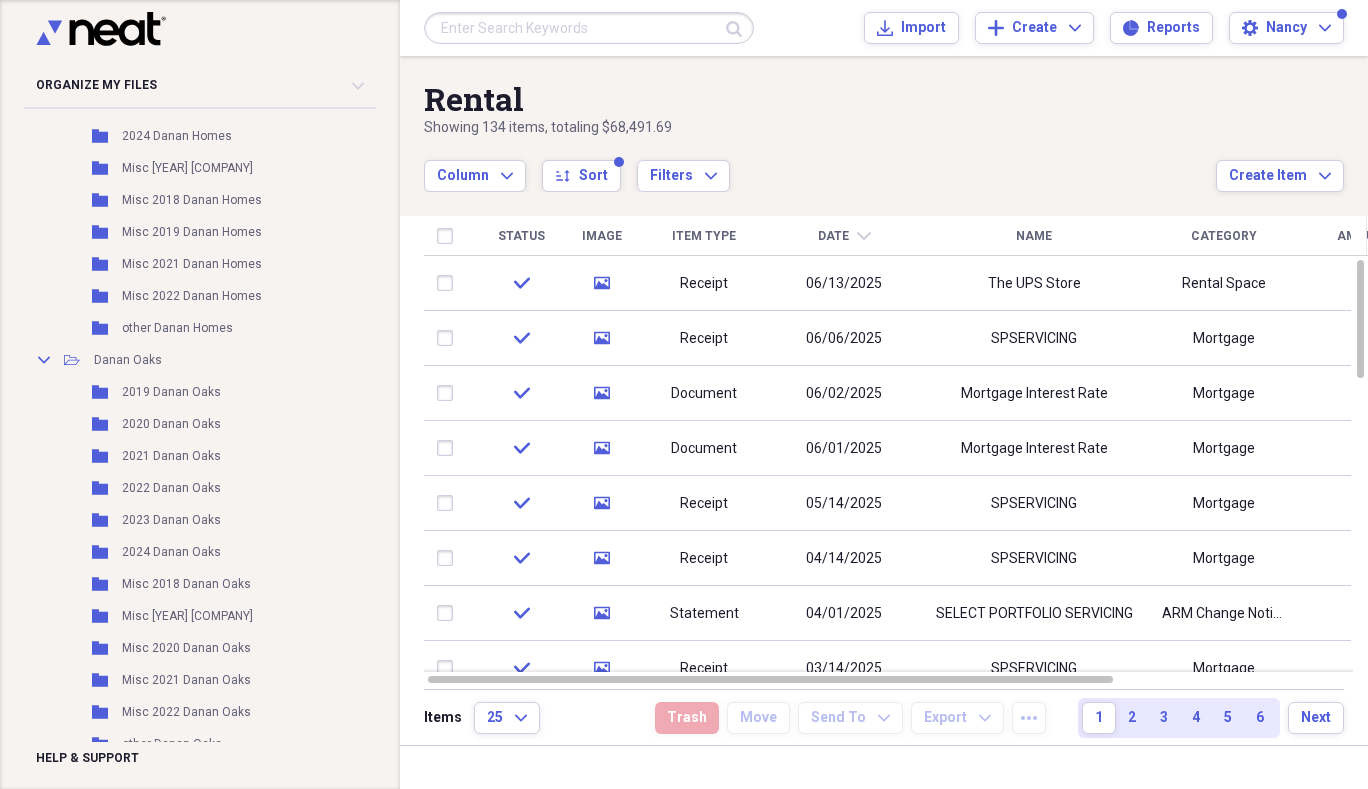 scroll, scrollTop: 0, scrollLeft: 0, axis: both 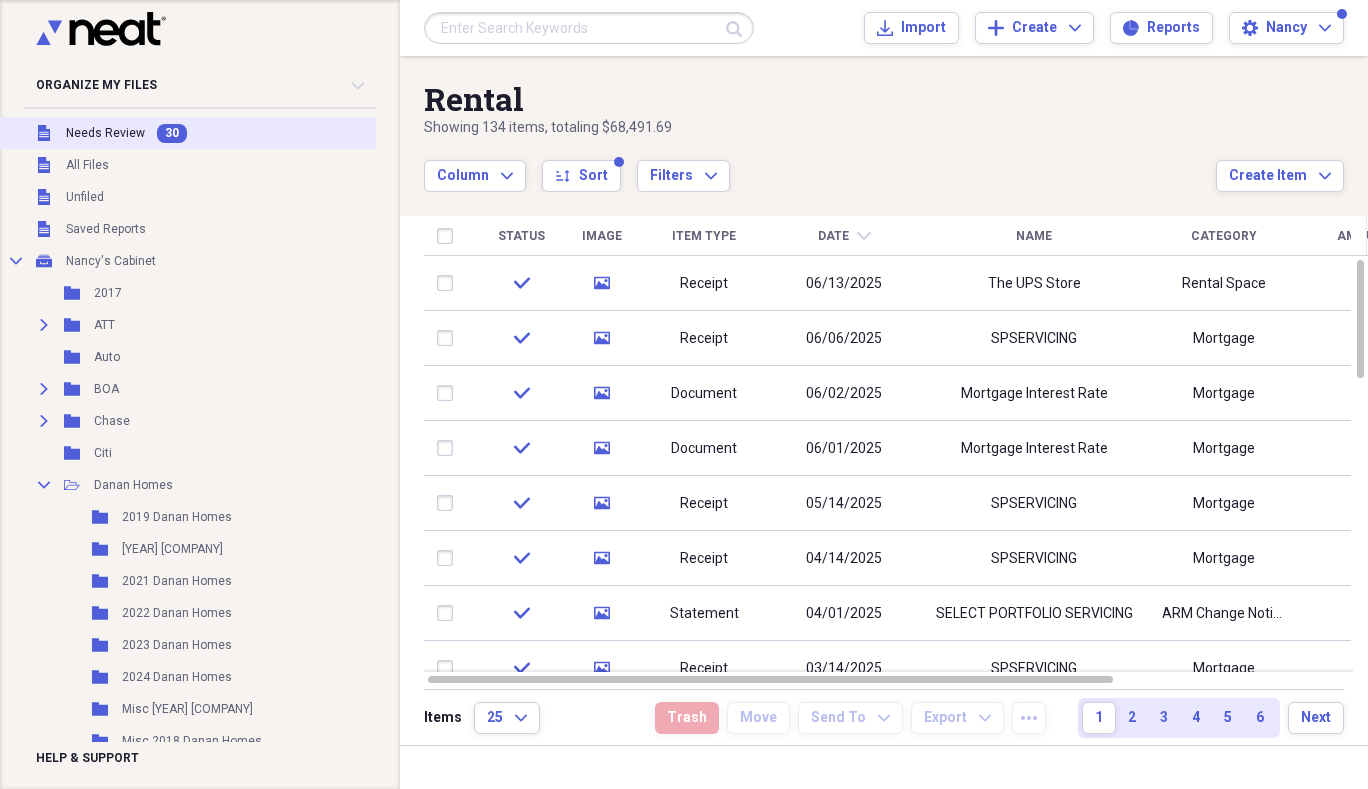 click on "Needs Review" at bounding box center [105, 133] 